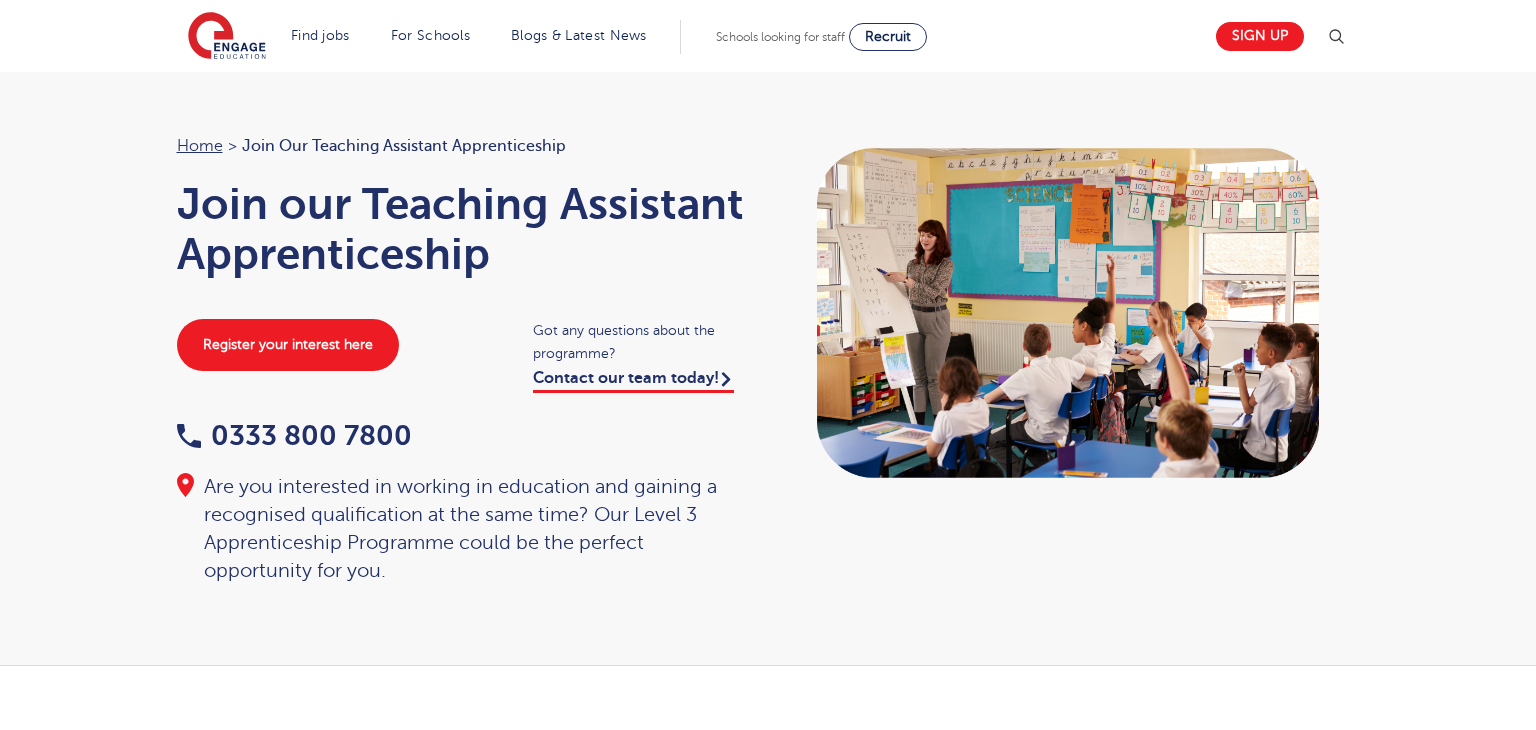 scroll, scrollTop: 0, scrollLeft: 0, axis: both 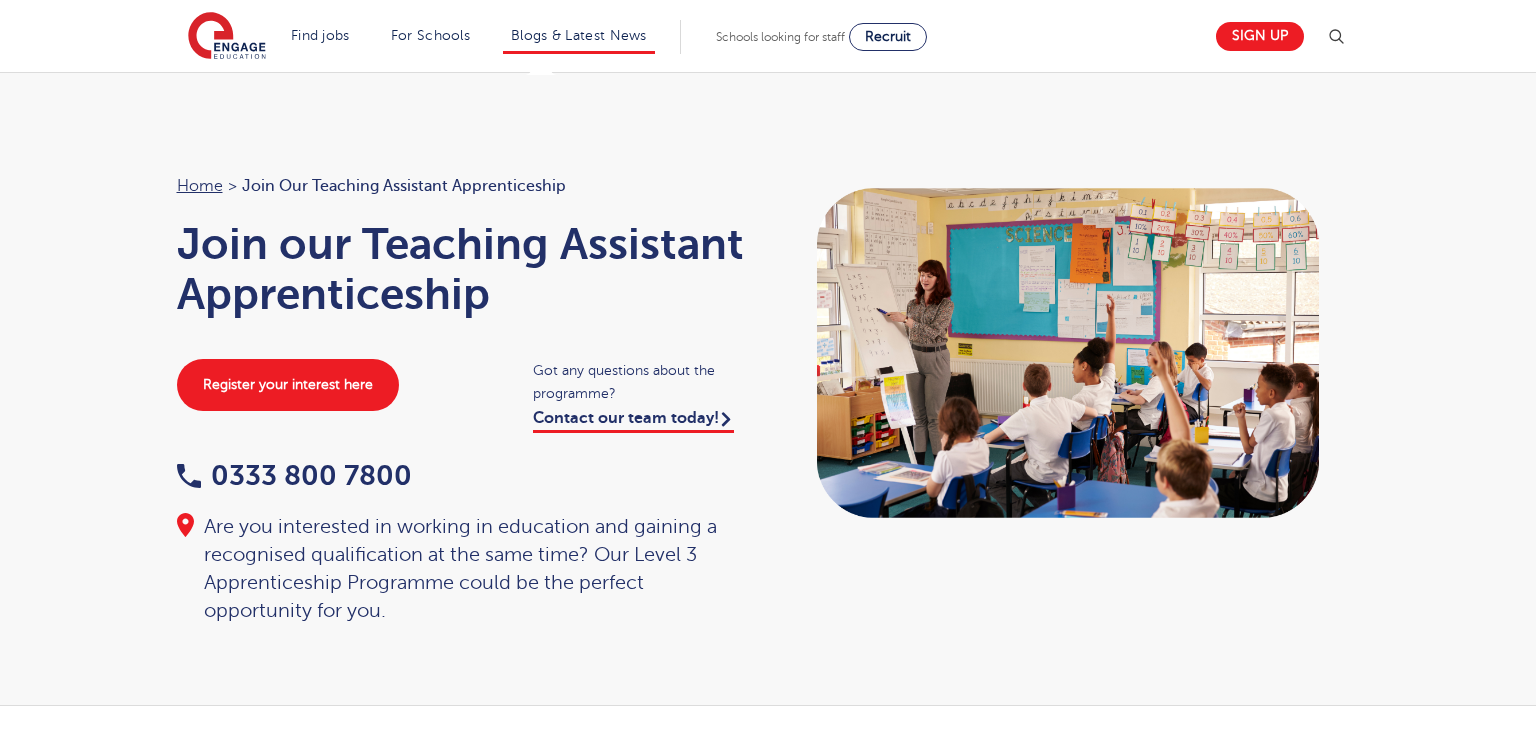 click on "Blogs & Latest News" at bounding box center (579, 37) 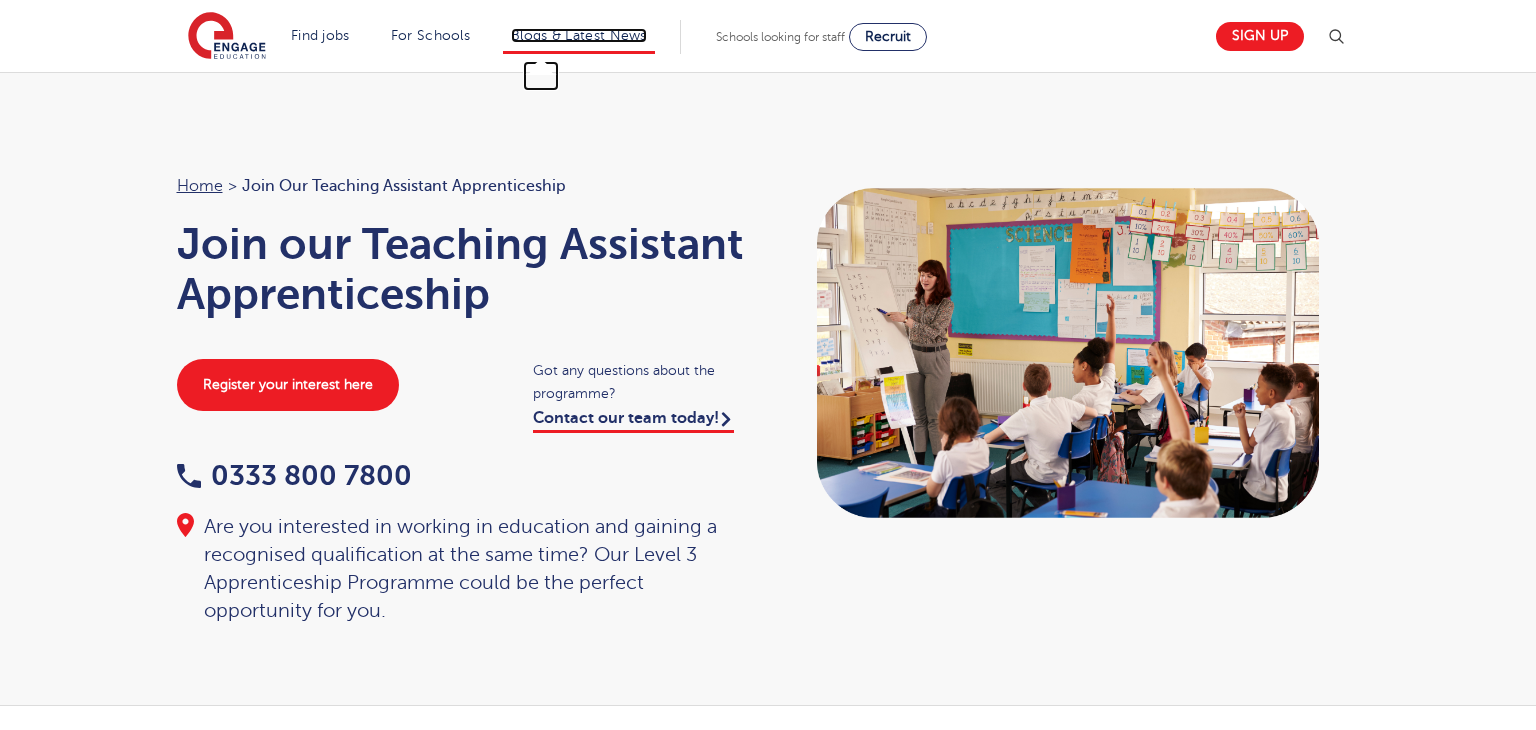 click on "Blogs & Latest News" at bounding box center [579, 35] 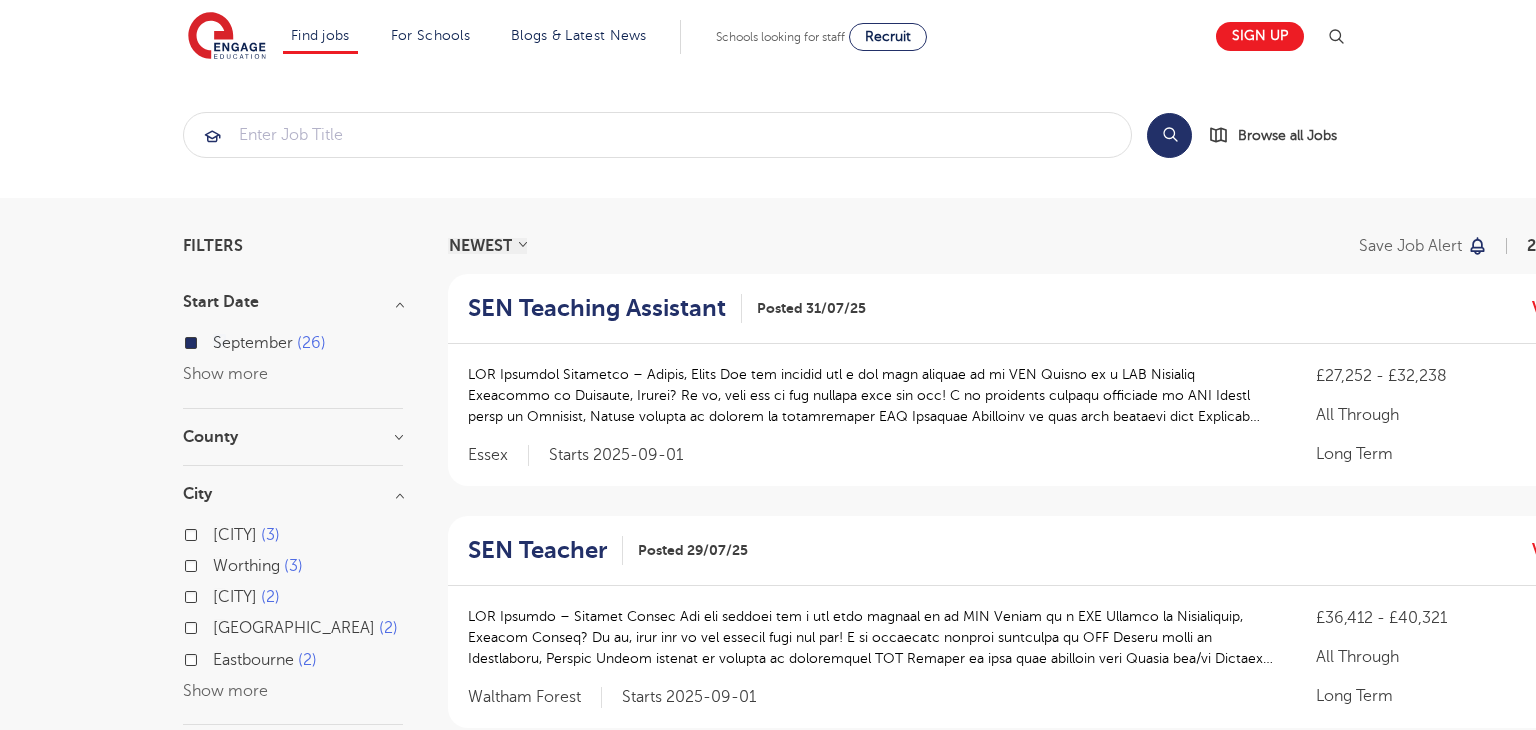 scroll, scrollTop: 0, scrollLeft: 0, axis: both 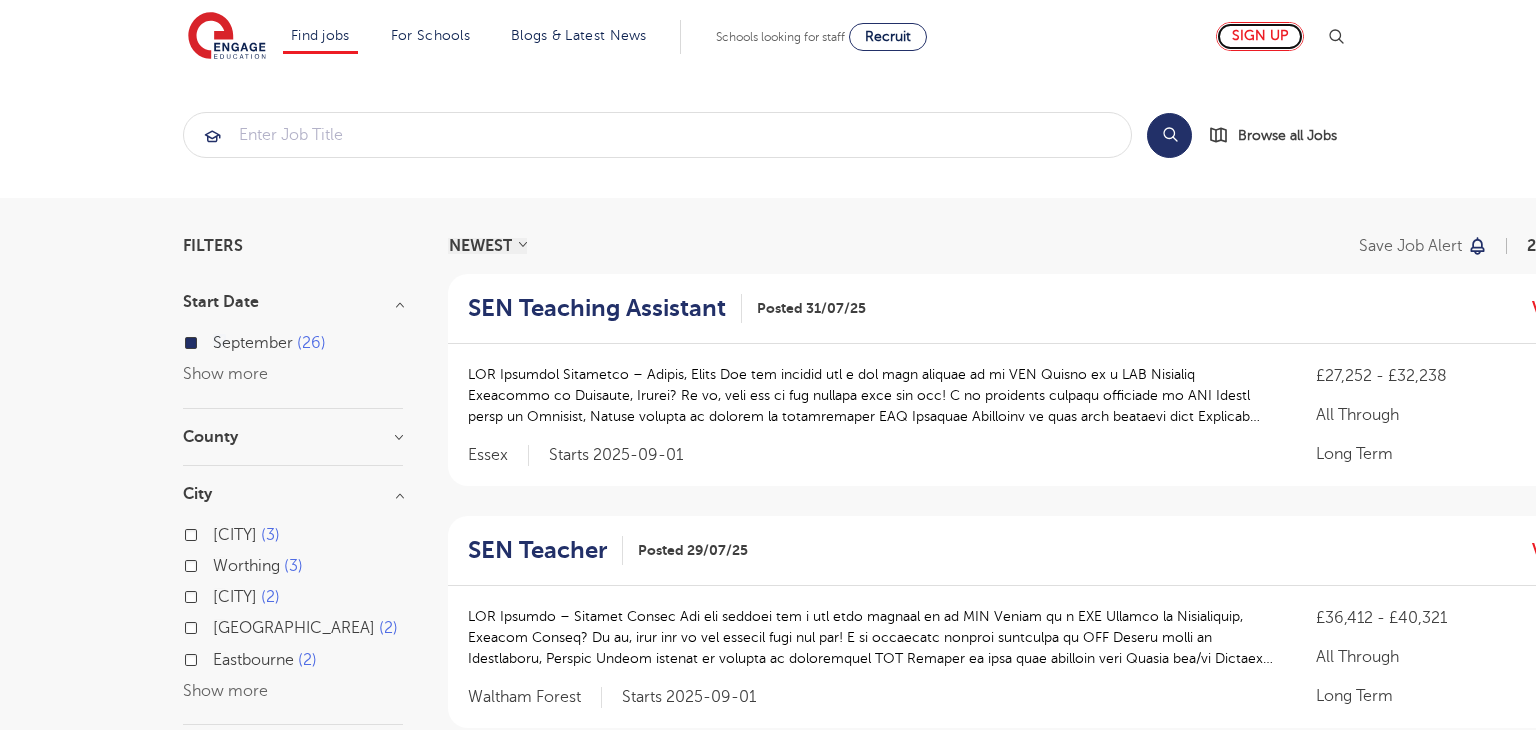 click on "Sign up" at bounding box center [1260, 36] 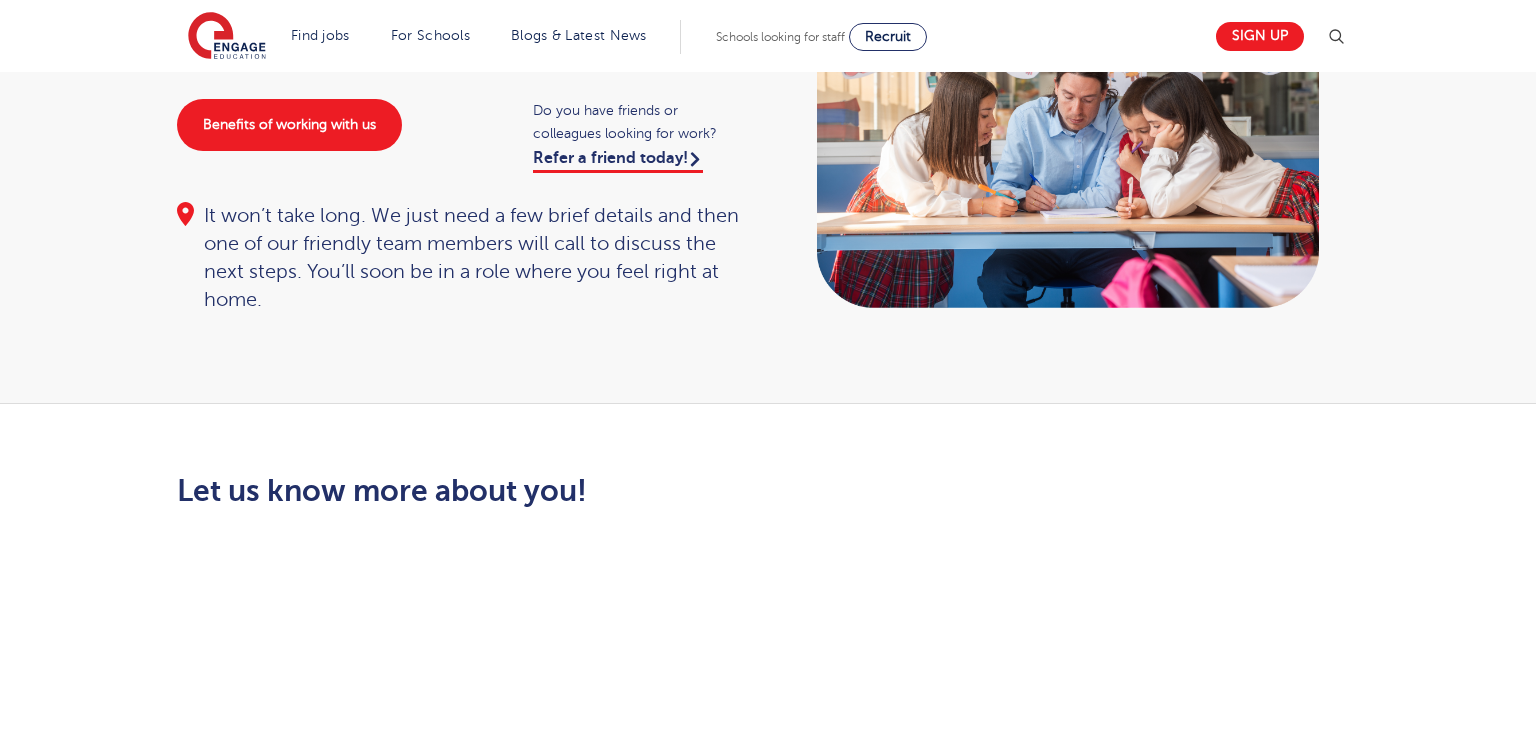 scroll, scrollTop: 0, scrollLeft: 0, axis: both 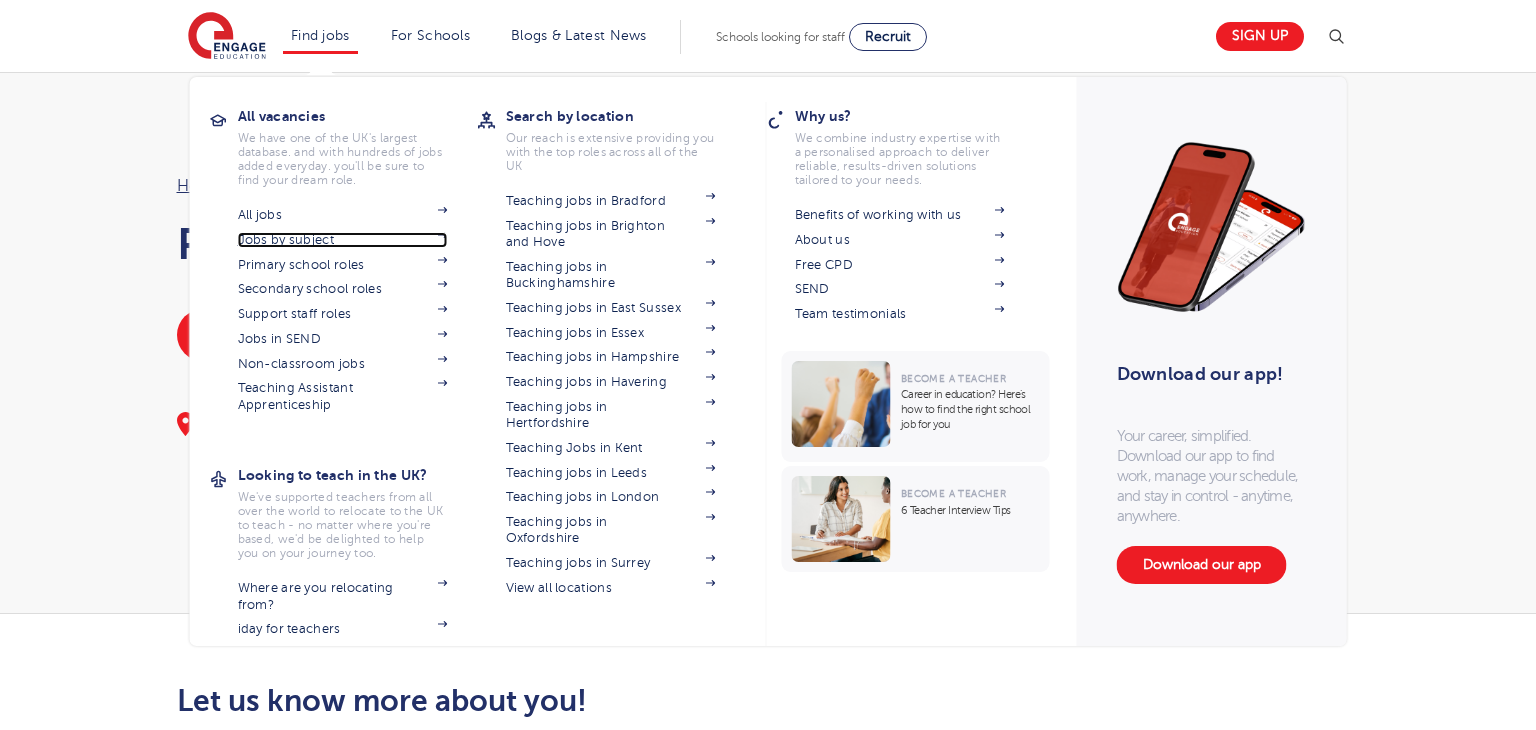 click at bounding box center [433, 240] 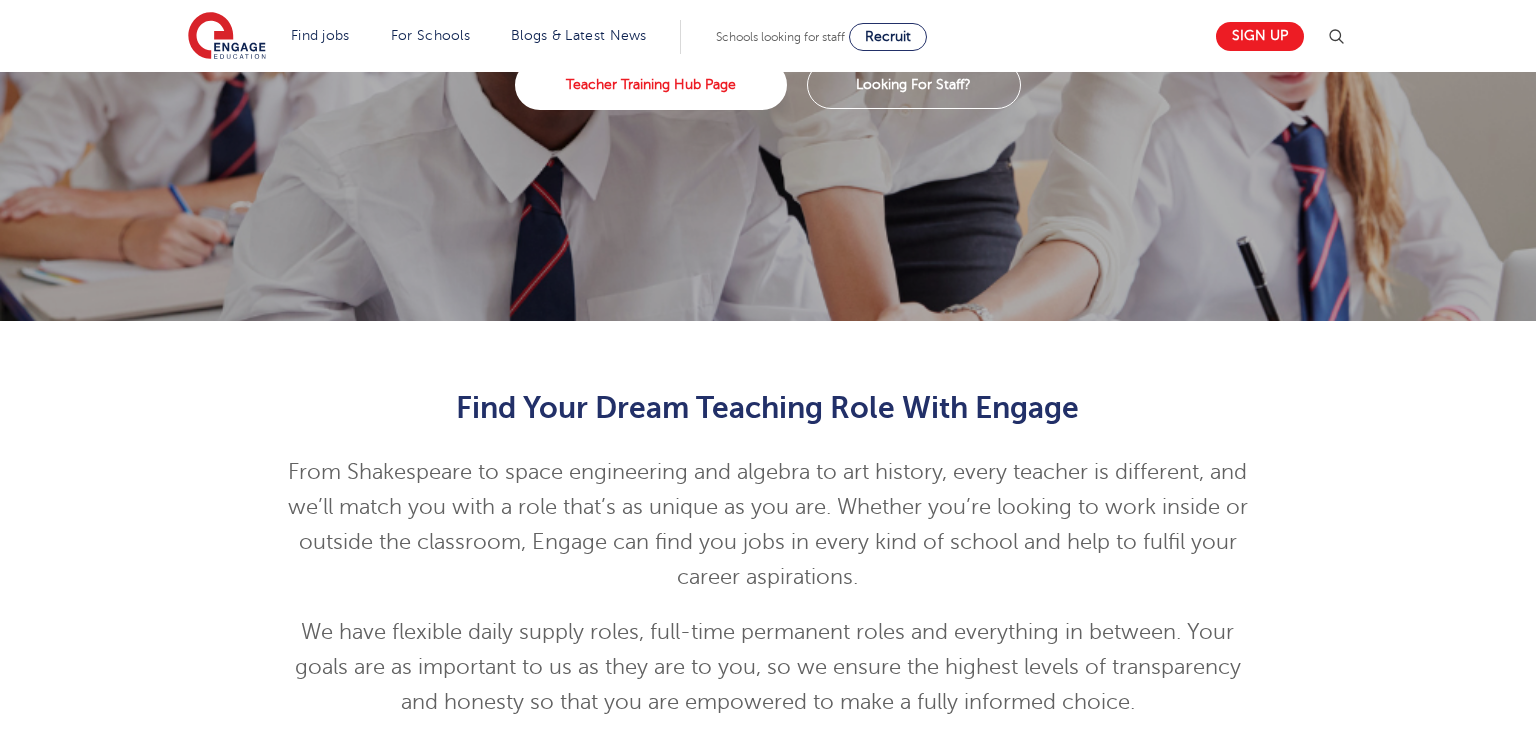 scroll, scrollTop: 324, scrollLeft: 0, axis: vertical 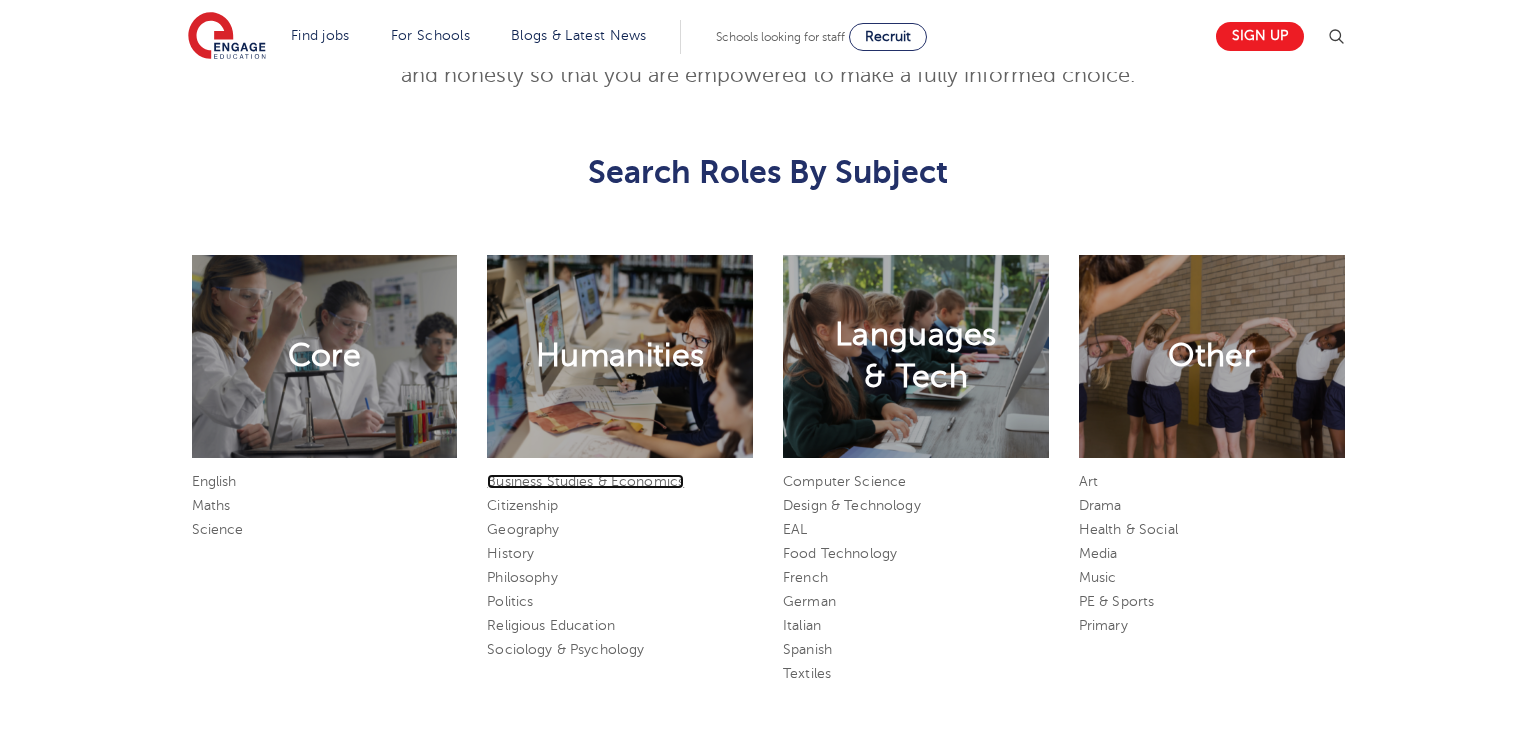 click on "Business Studies & Economics" at bounding box center (585, 481) 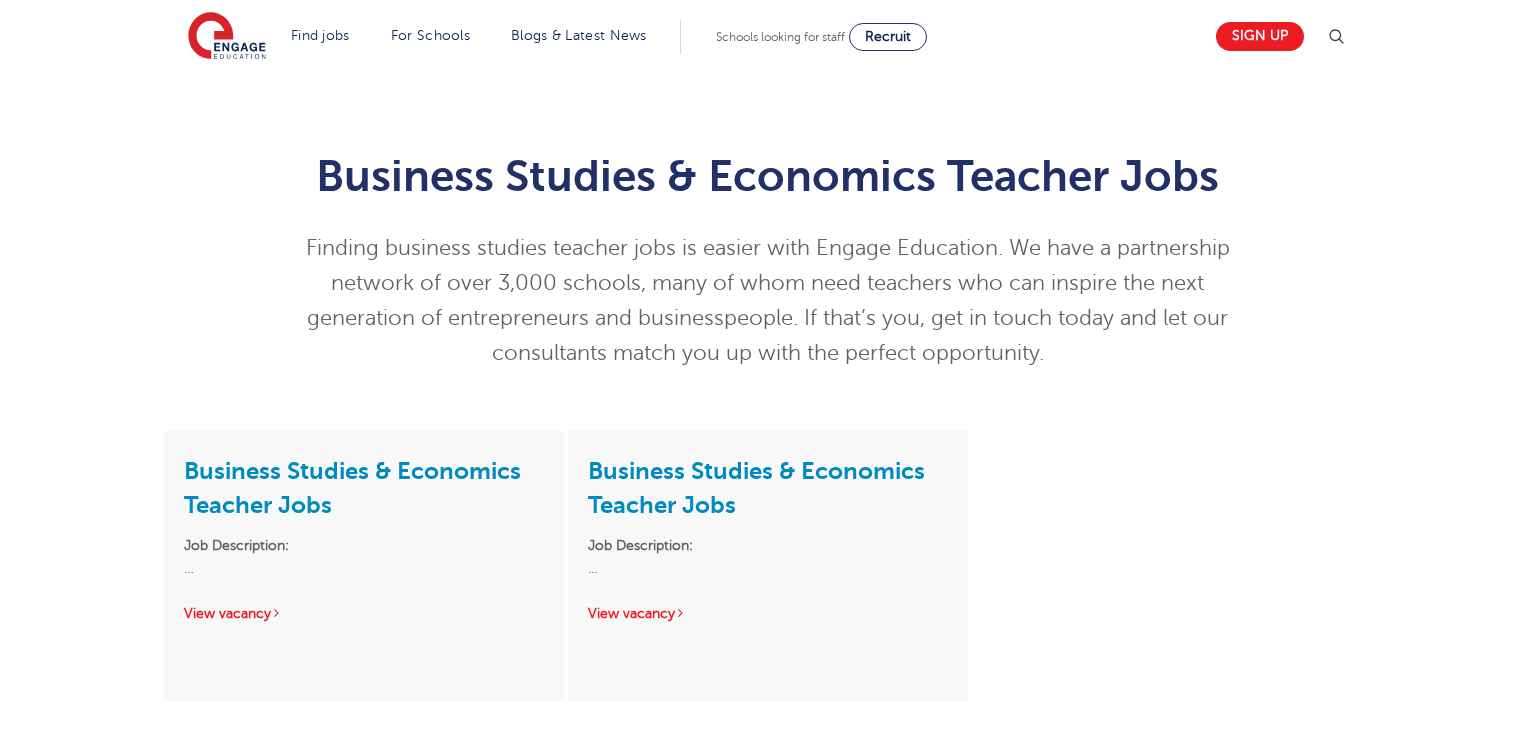 scroll, scrollTop: 24, scrollLeft: 0, axis: vertical 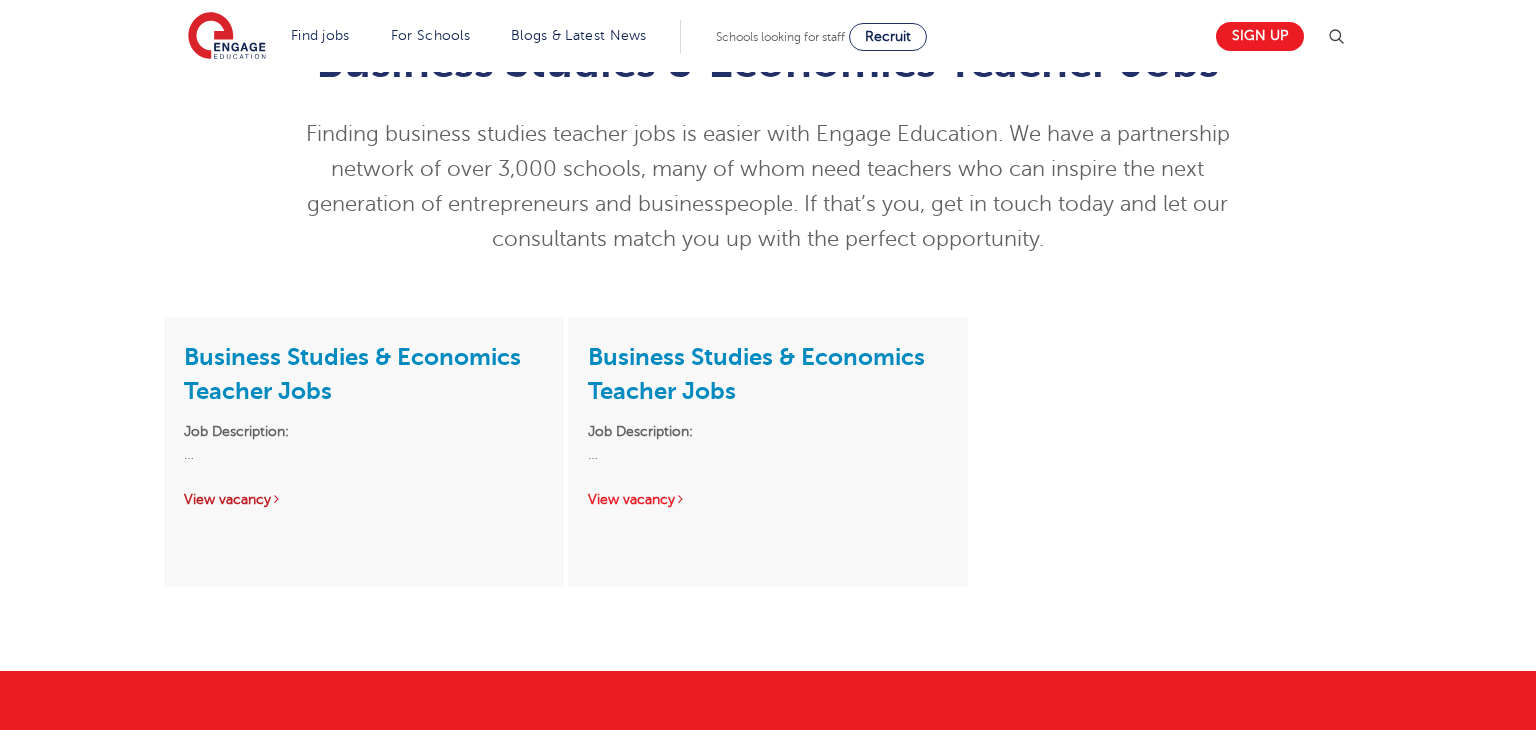 click on "View vacancy" at bounding box center [233, 499] 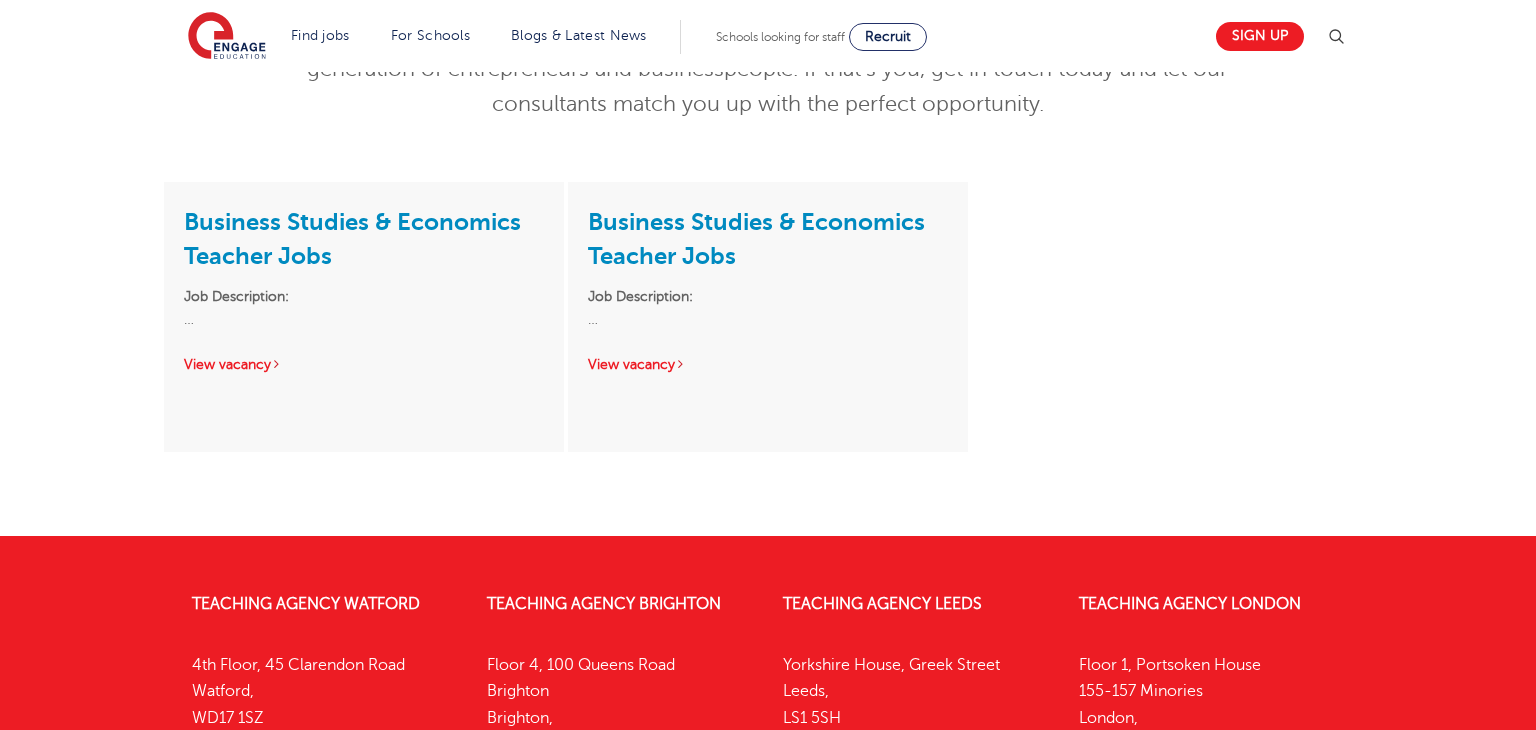 scroll, scrollTop: 0, scrollLeft: 0, axis: both 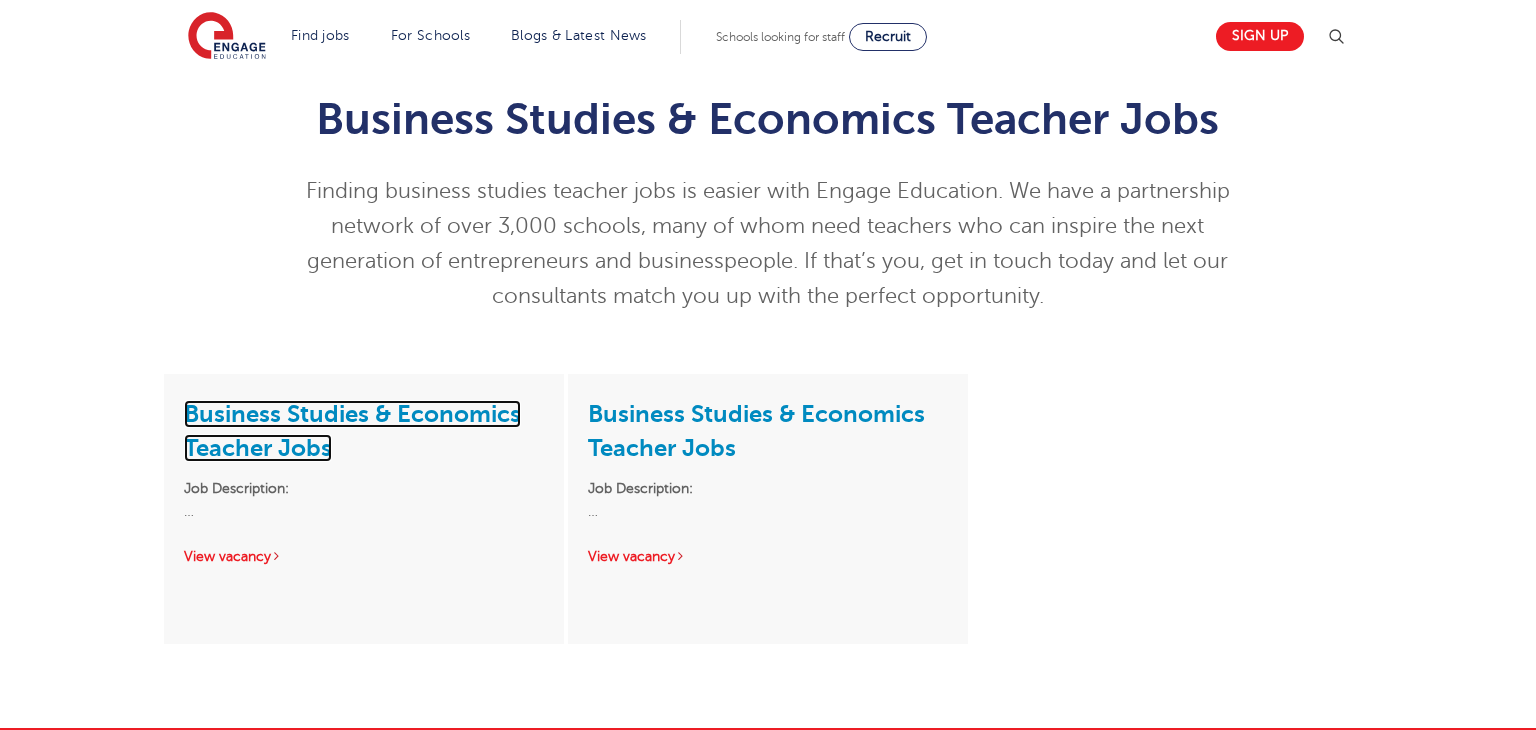 click on "Business Studies & Economics Teacher Jobs" at bounding box center (352, 431) 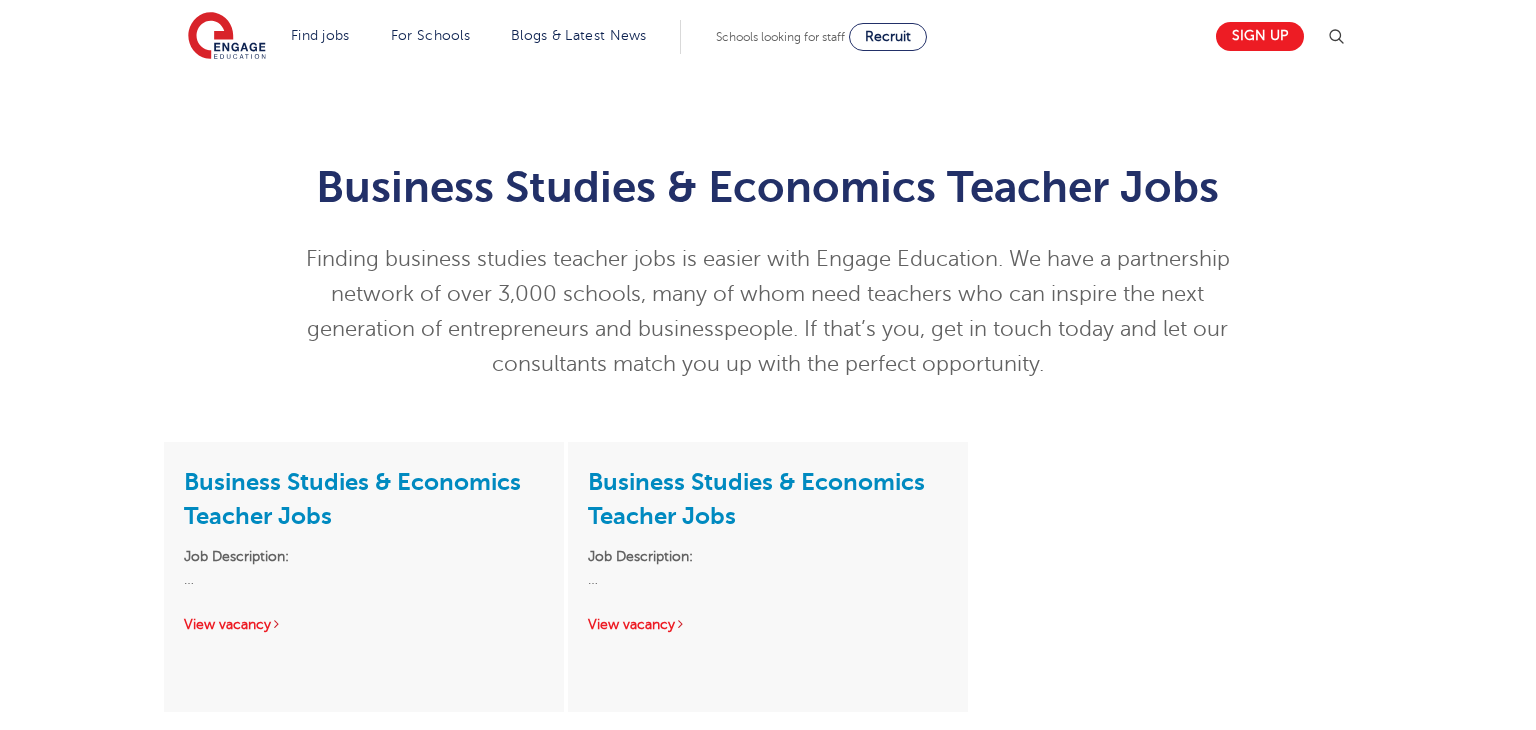 scroll, scrollTop: 0, scrollLeft: 0, axis: both 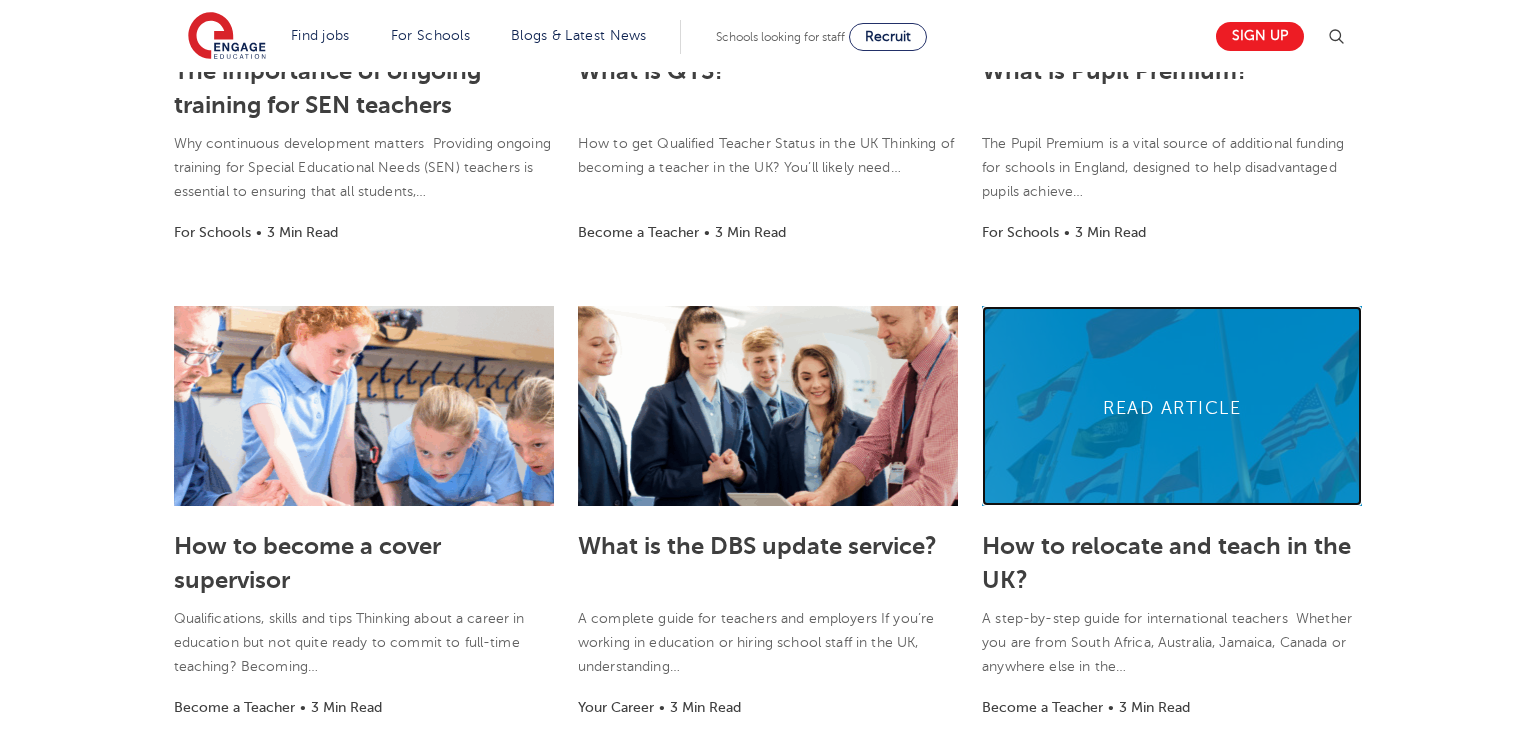 click at bounding box center [1172, 406] 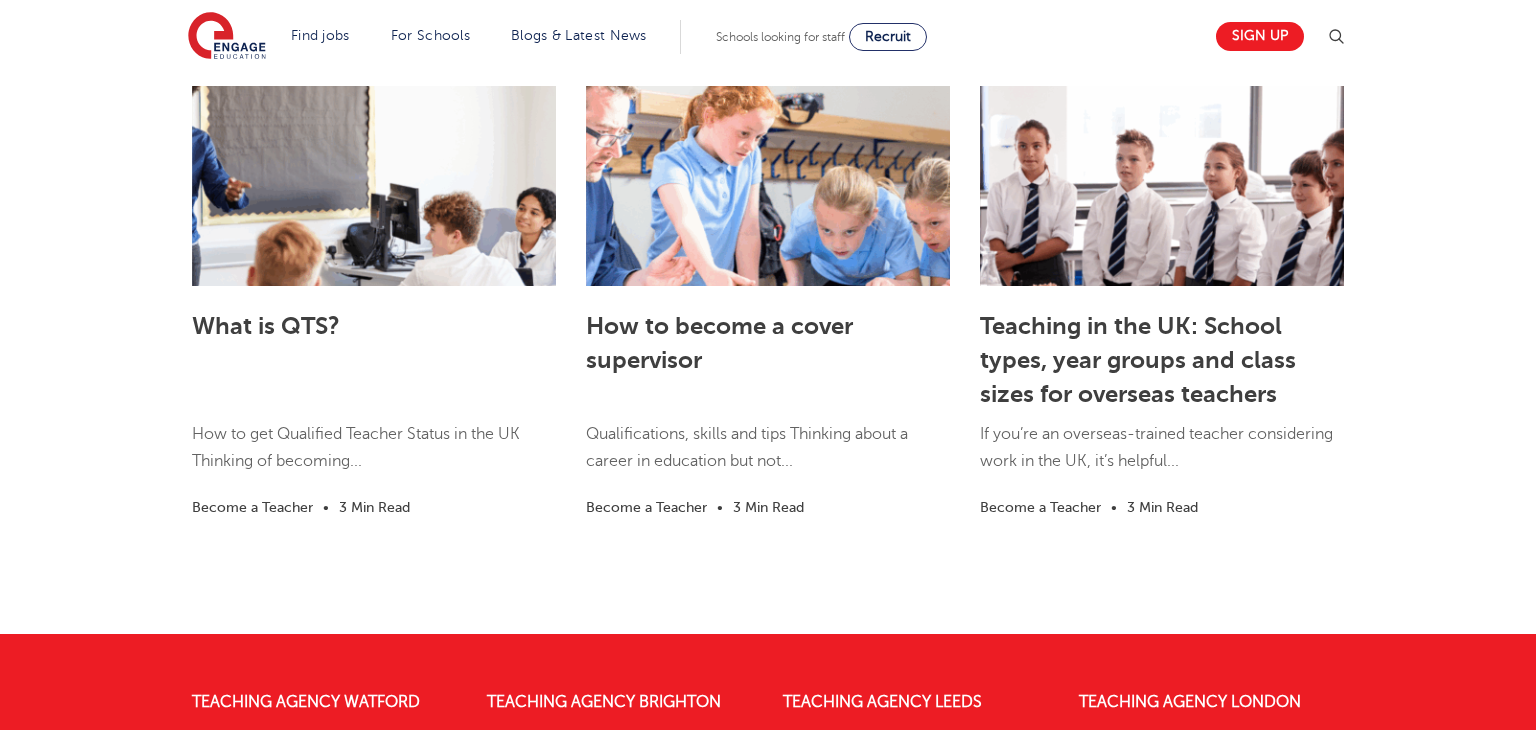 scroll, scrollTop: 3144, scrollLeft: 0, axis: vertical 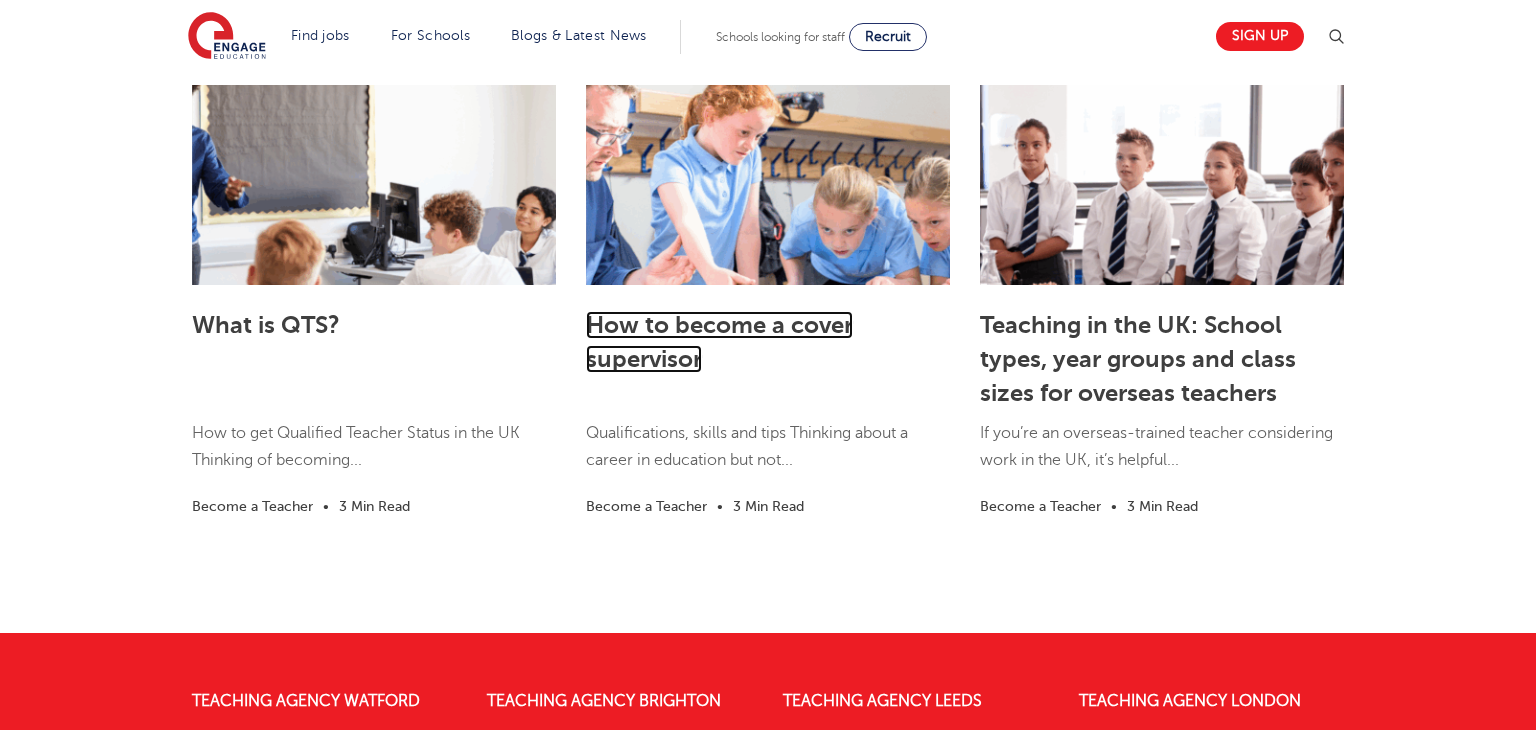click on "How to become a cover supervisor" at bounding box center (719, 342) 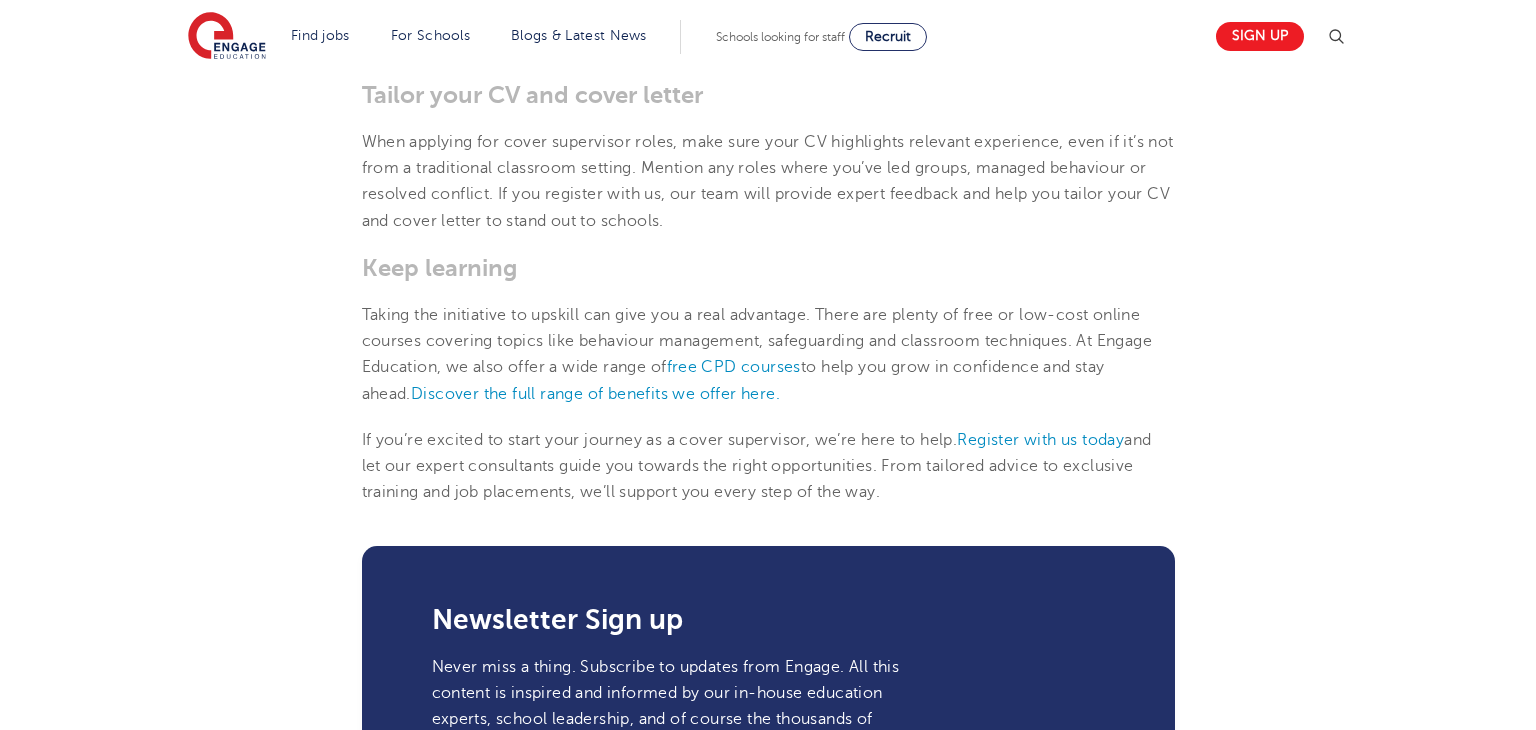 scroll, scrollTop: 2673, scrollLeft: 0, axis: vertical 